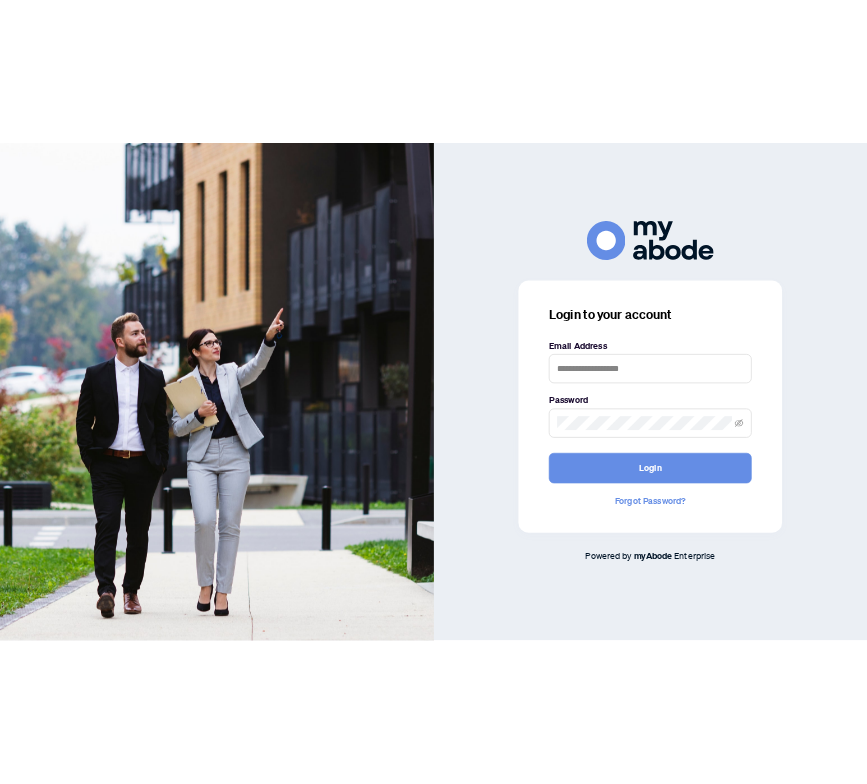 scroll, scrollTop: 0, scrollLeft: 0, axis: both 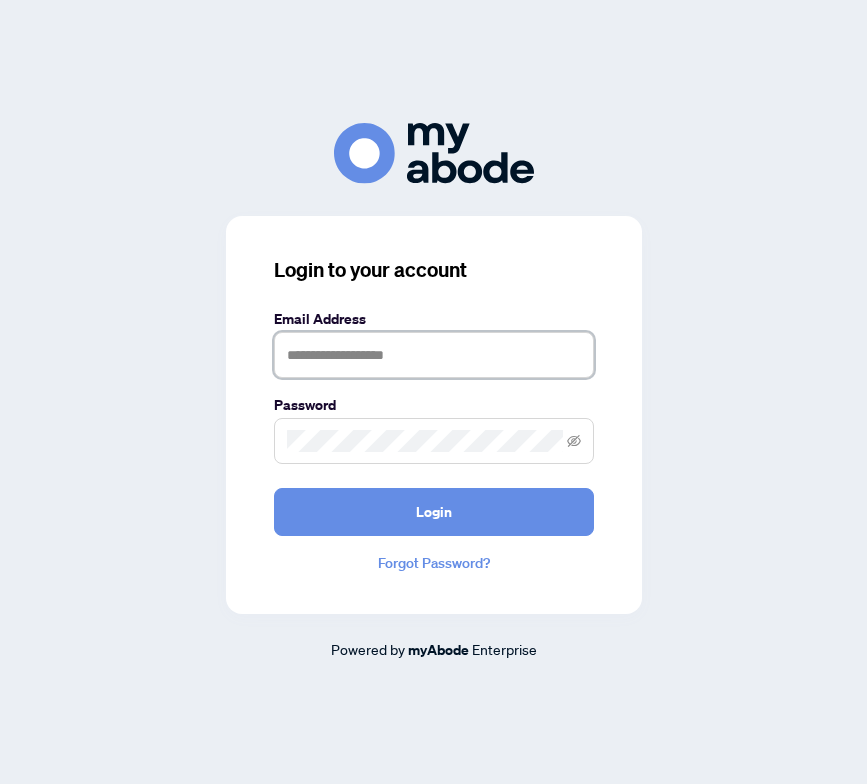 click at bounding box center (434, 355) 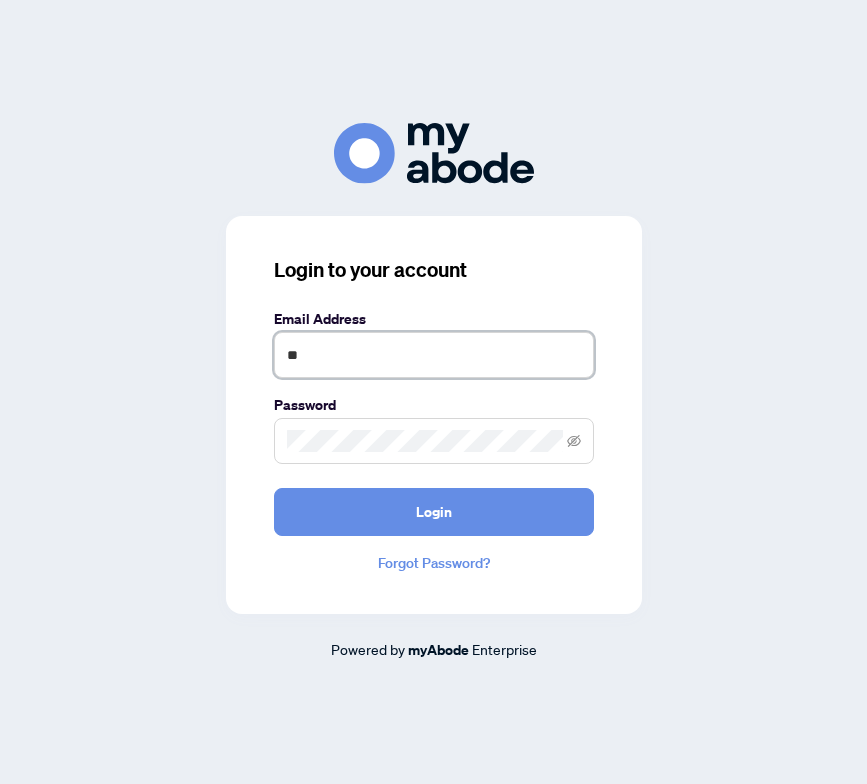 type on "*" 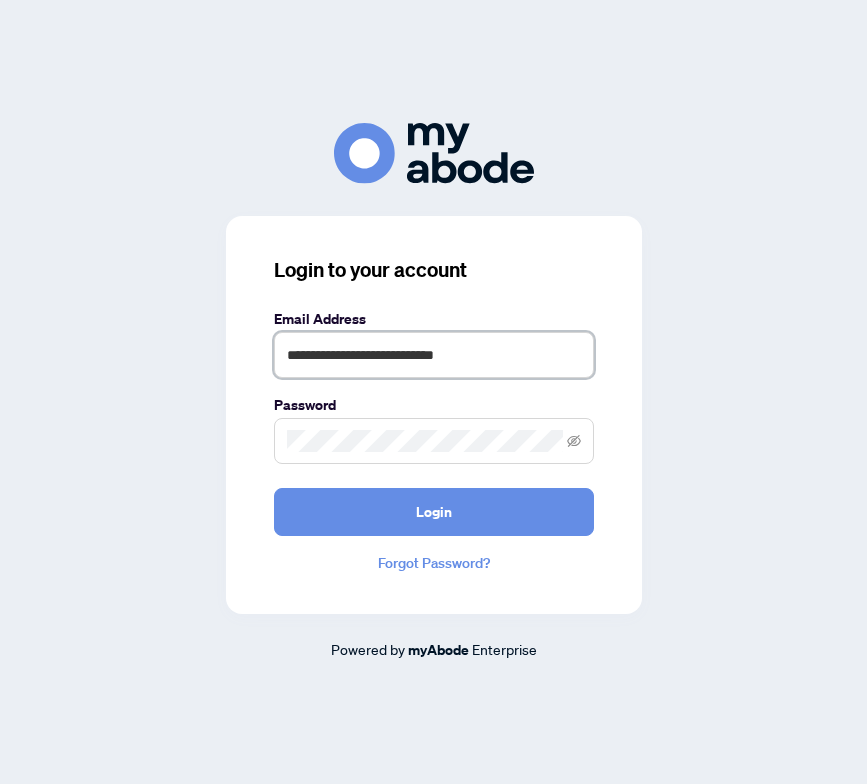 type on "**********" 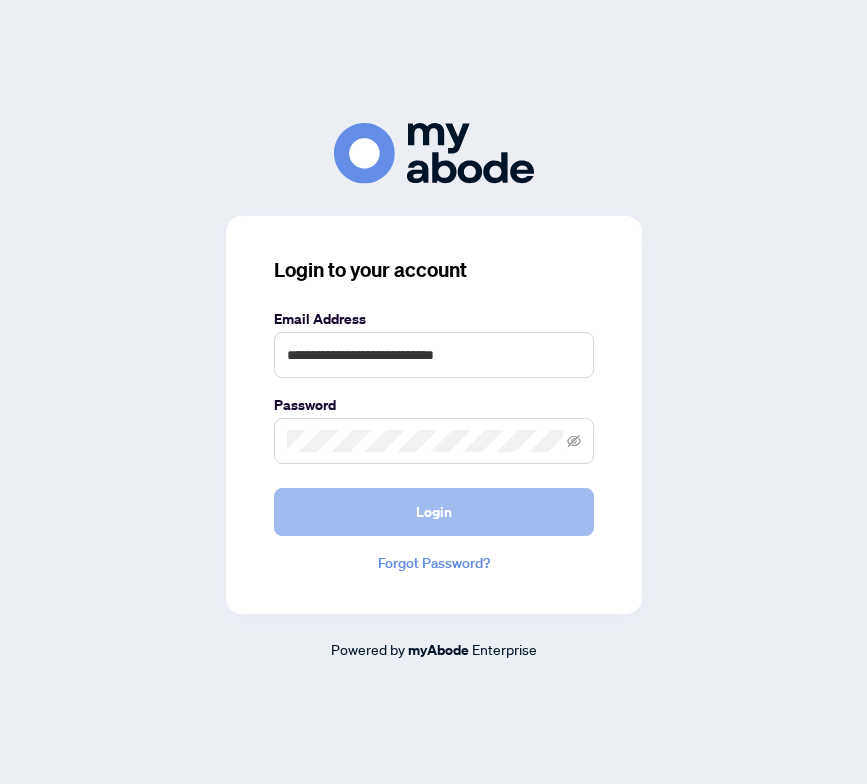 click on "Login" at bounding box center [434, 512] 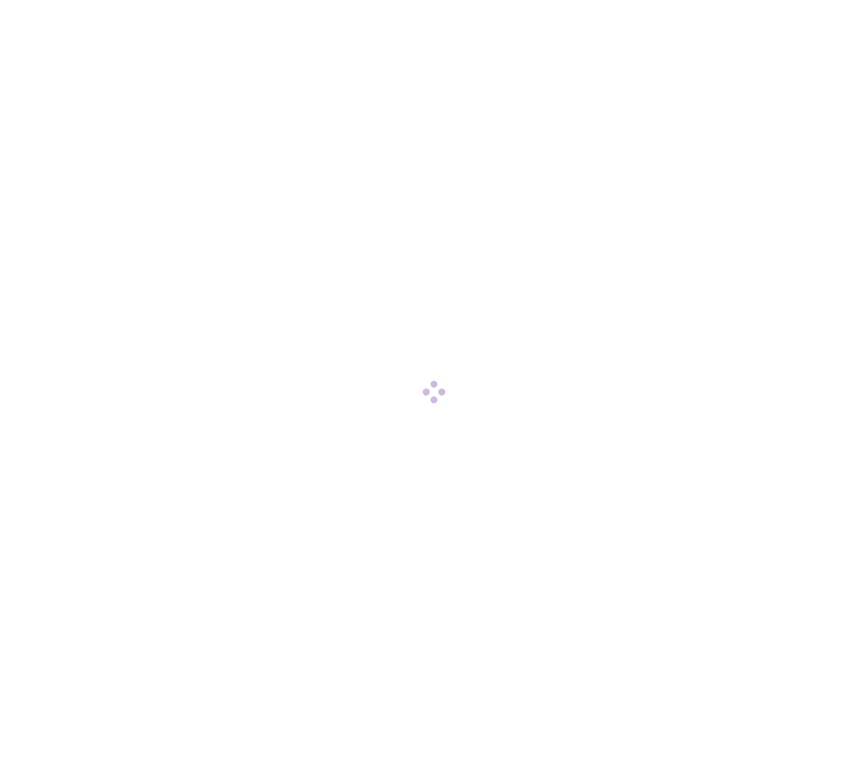 scroll, scrollTop: 0, scrollLeft: 0, axis: both 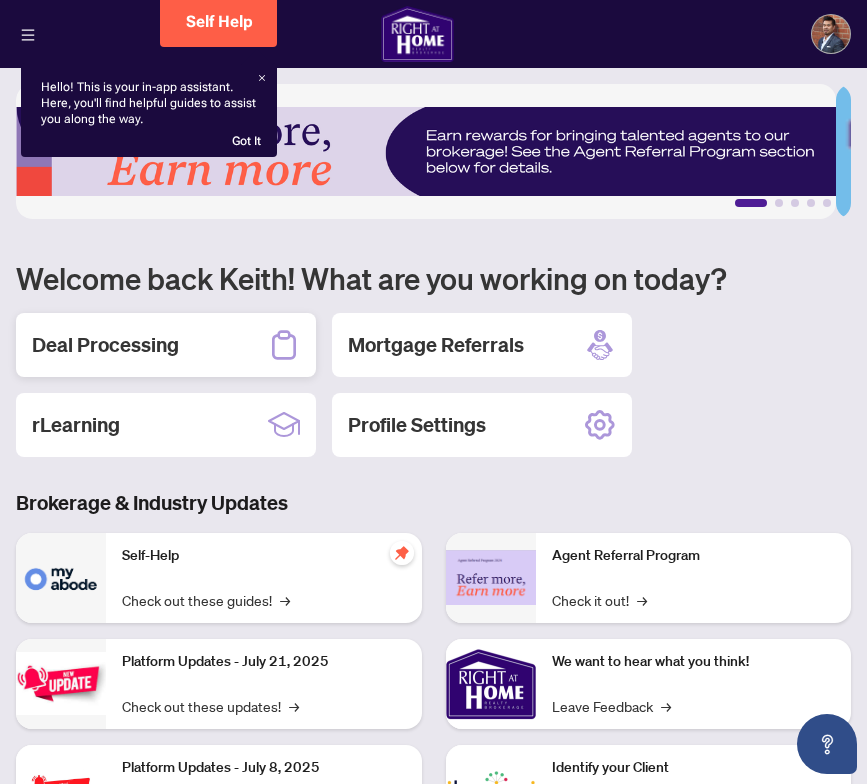 click on "Deal Processing" at bounding box center [105, 345] 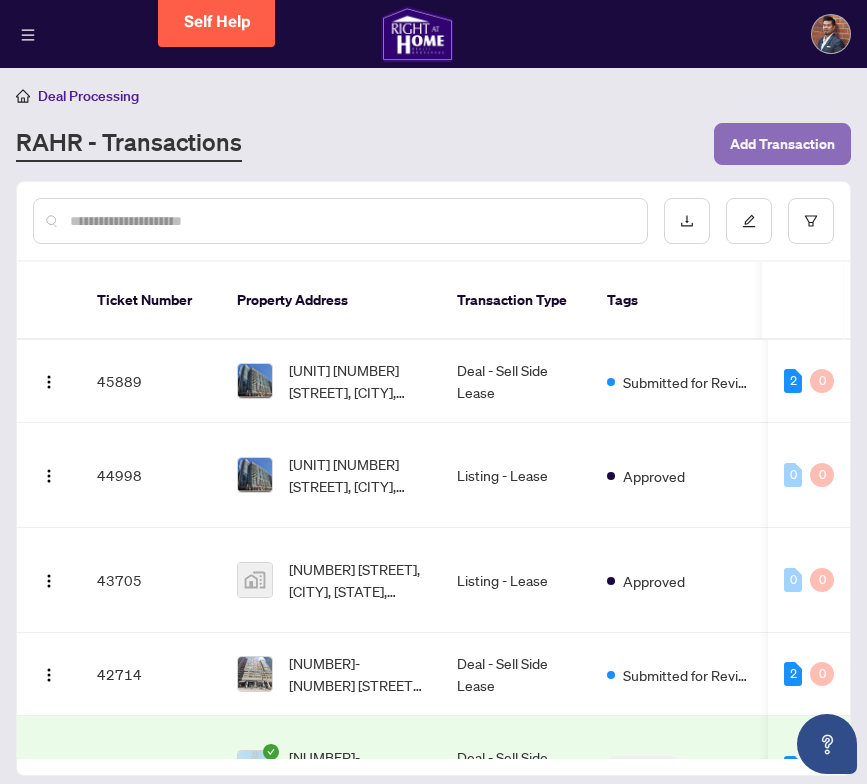 click on "Add Transaction" at bounding box center [782, 144] 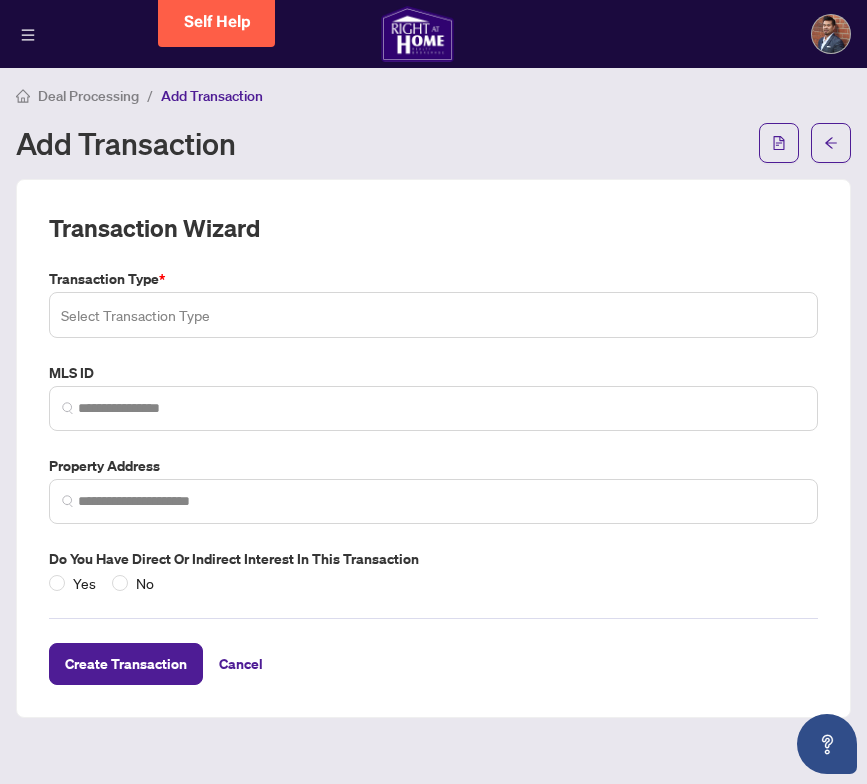 click at bounding box center (433, 315) 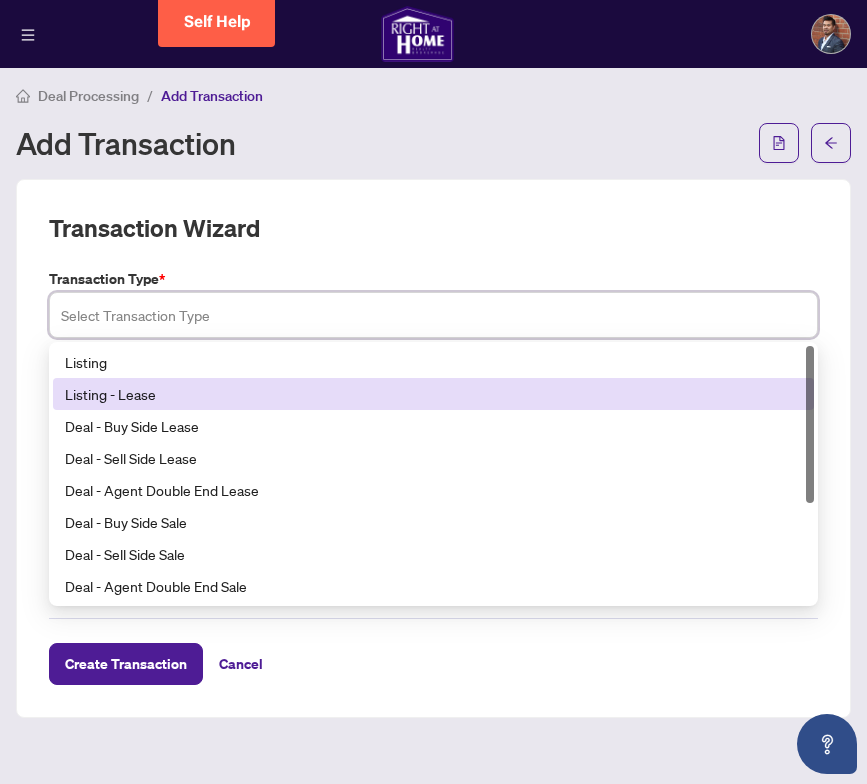 click on "Listing - Lease" at bounding box center (433, 394) 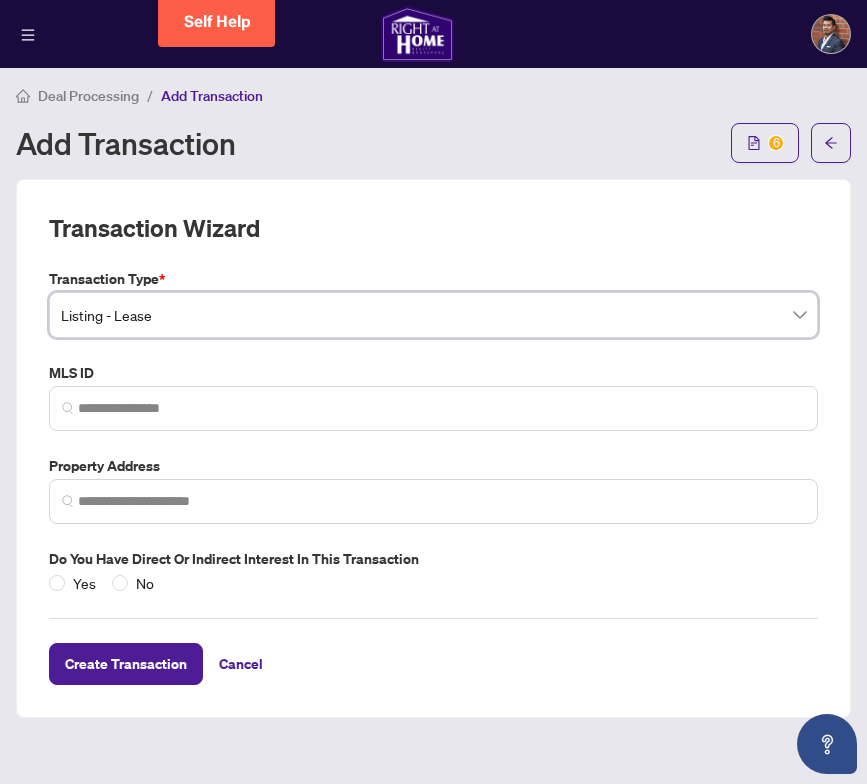 click at bounding box center (433, 408) 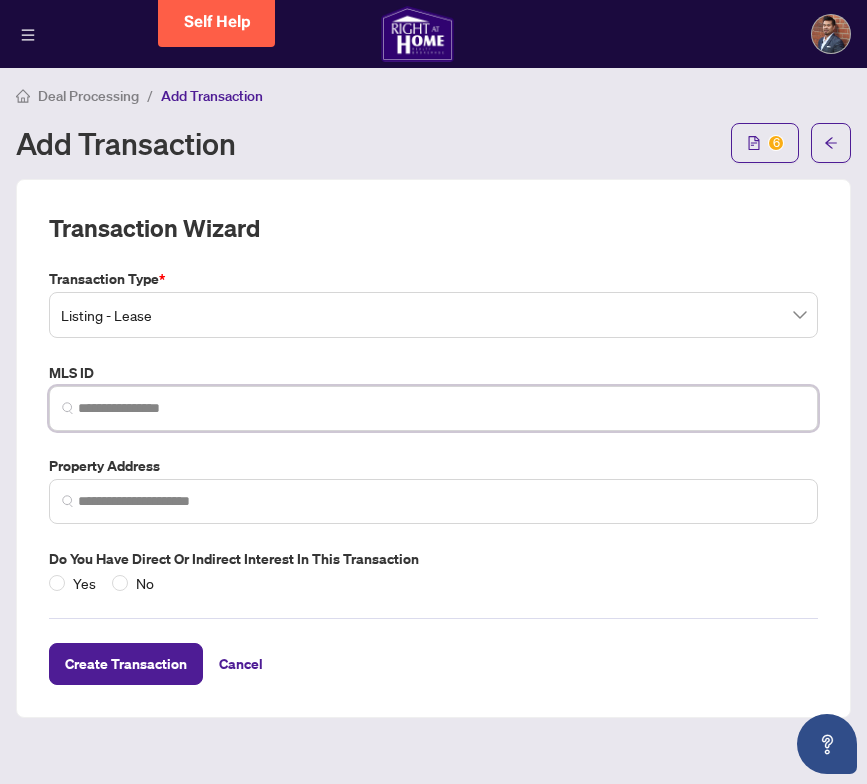paste on "*********" 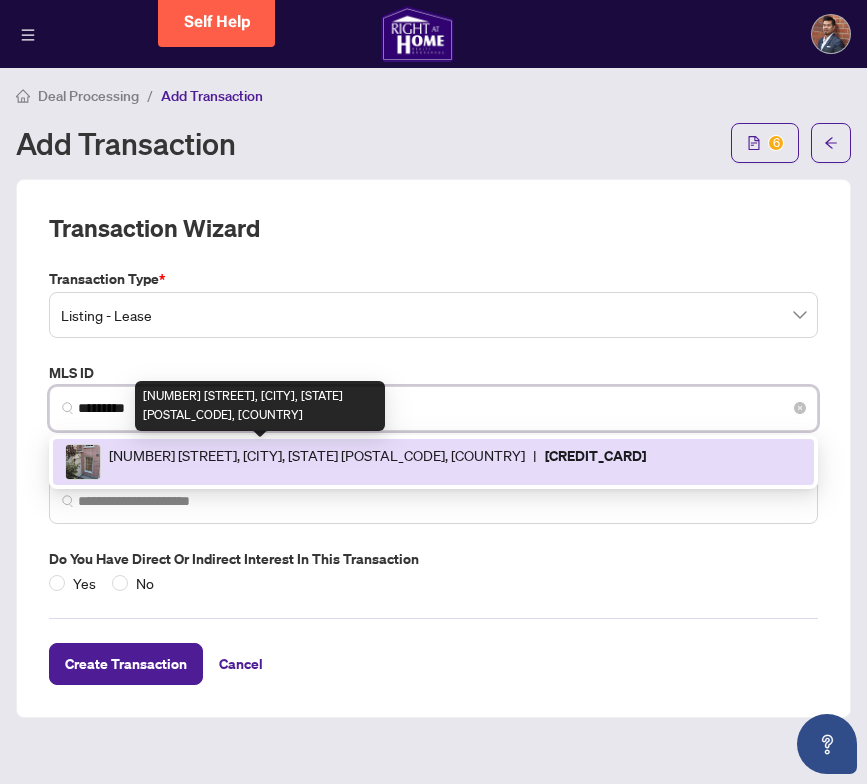 click on "[NUMBER] [STREET], [CITY], [STATE] [POSTAL_CODE], [COUNTRY]" at bounding box center (317, 462) 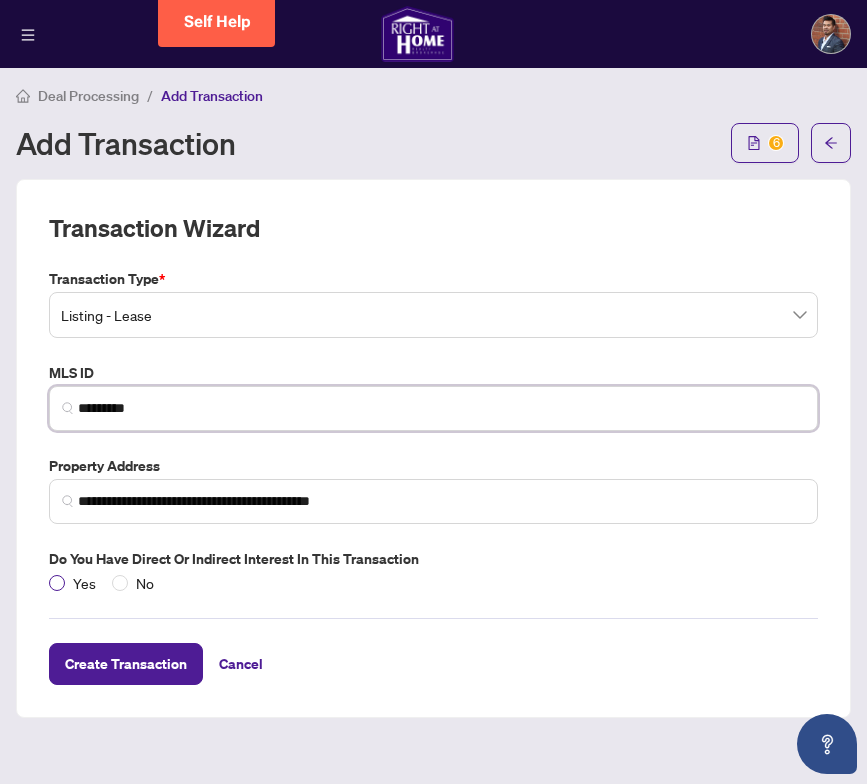 type on "*********" 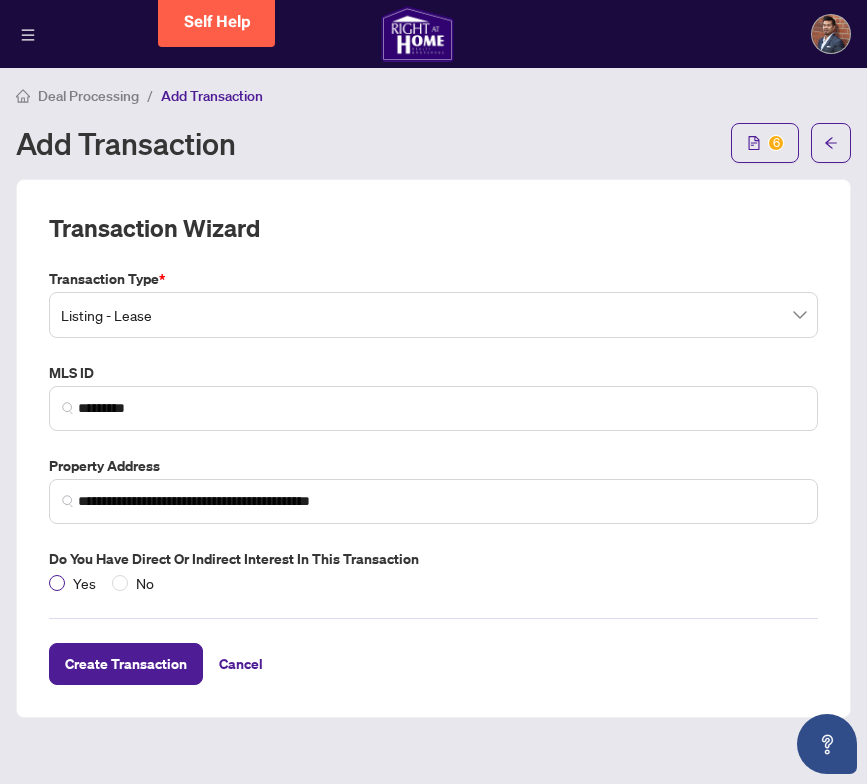 click on "Yes" at bounding box center [84, 583] 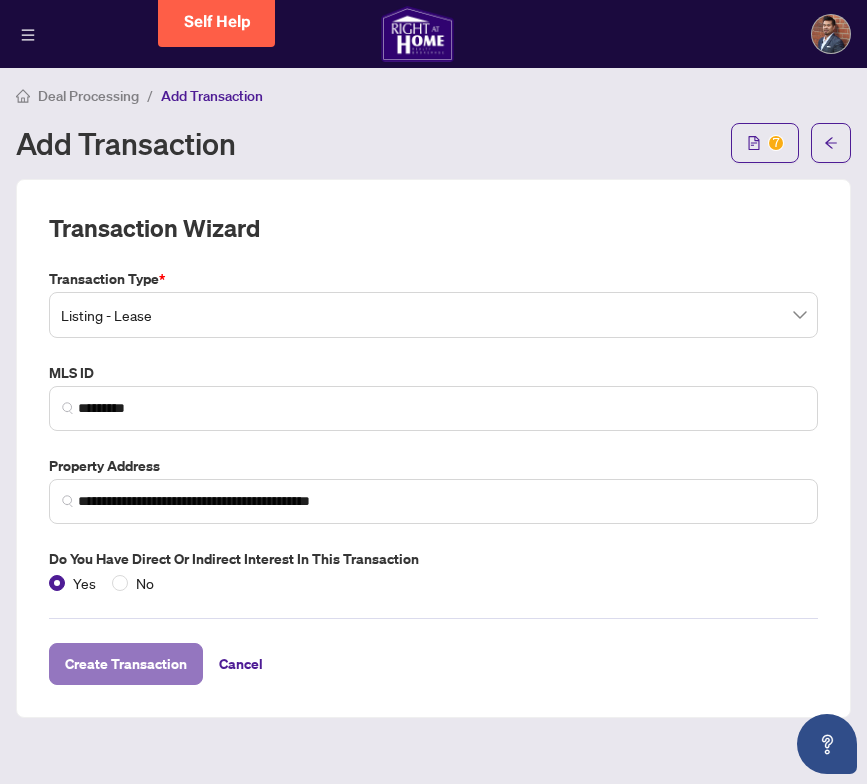 click on "Create Transaction" at bounding box center [126, 664] 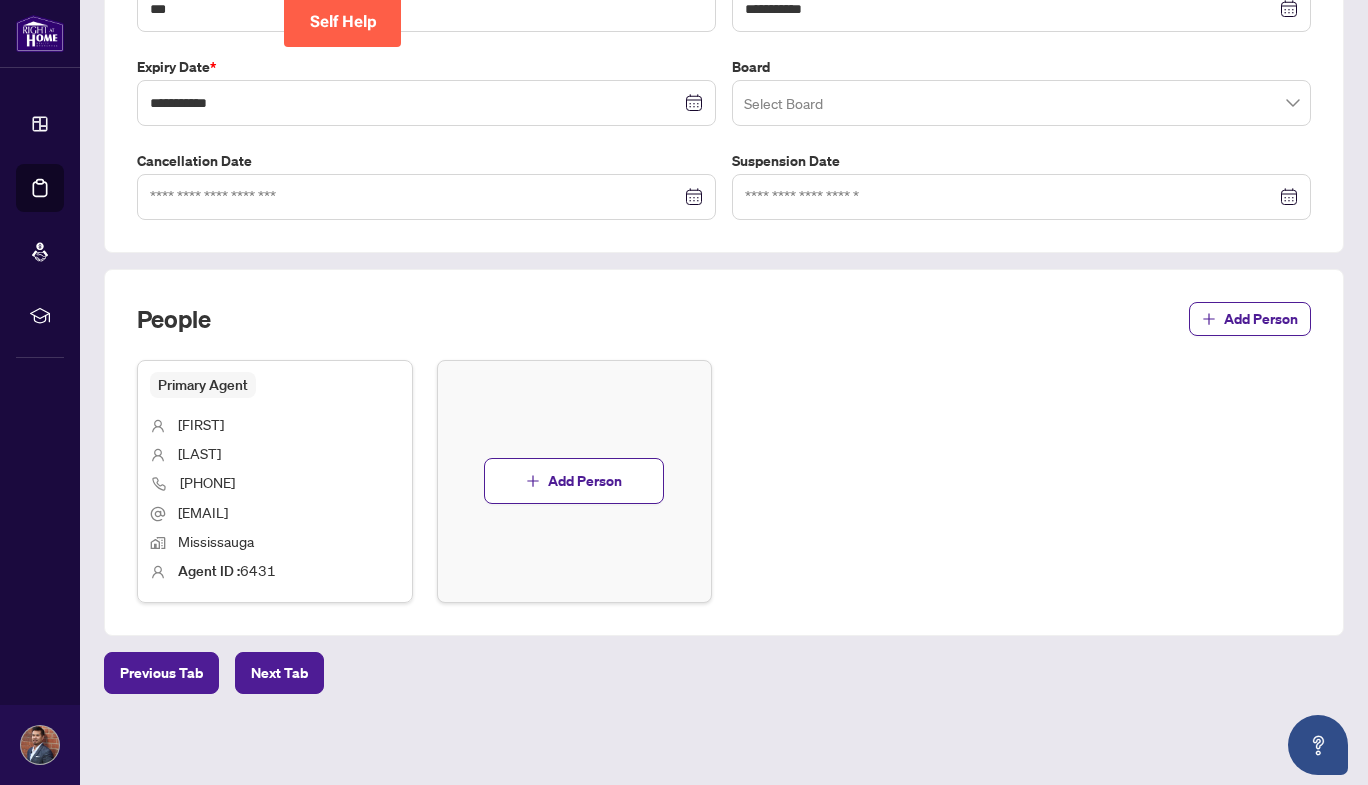 scroll, scrollTop: 450, scrollLeft: 0, axis: vertical 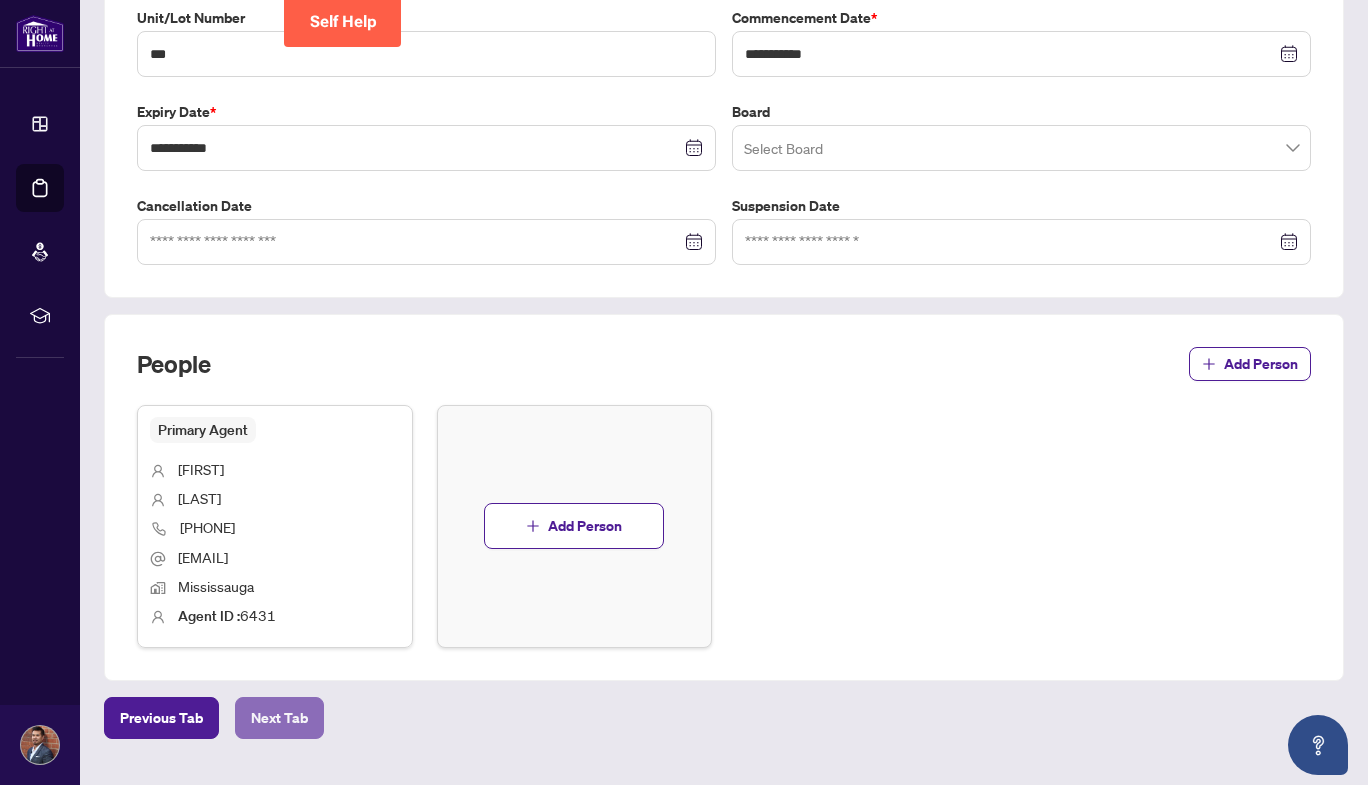 click on "Next Tab" at bounding box center [279, 718] 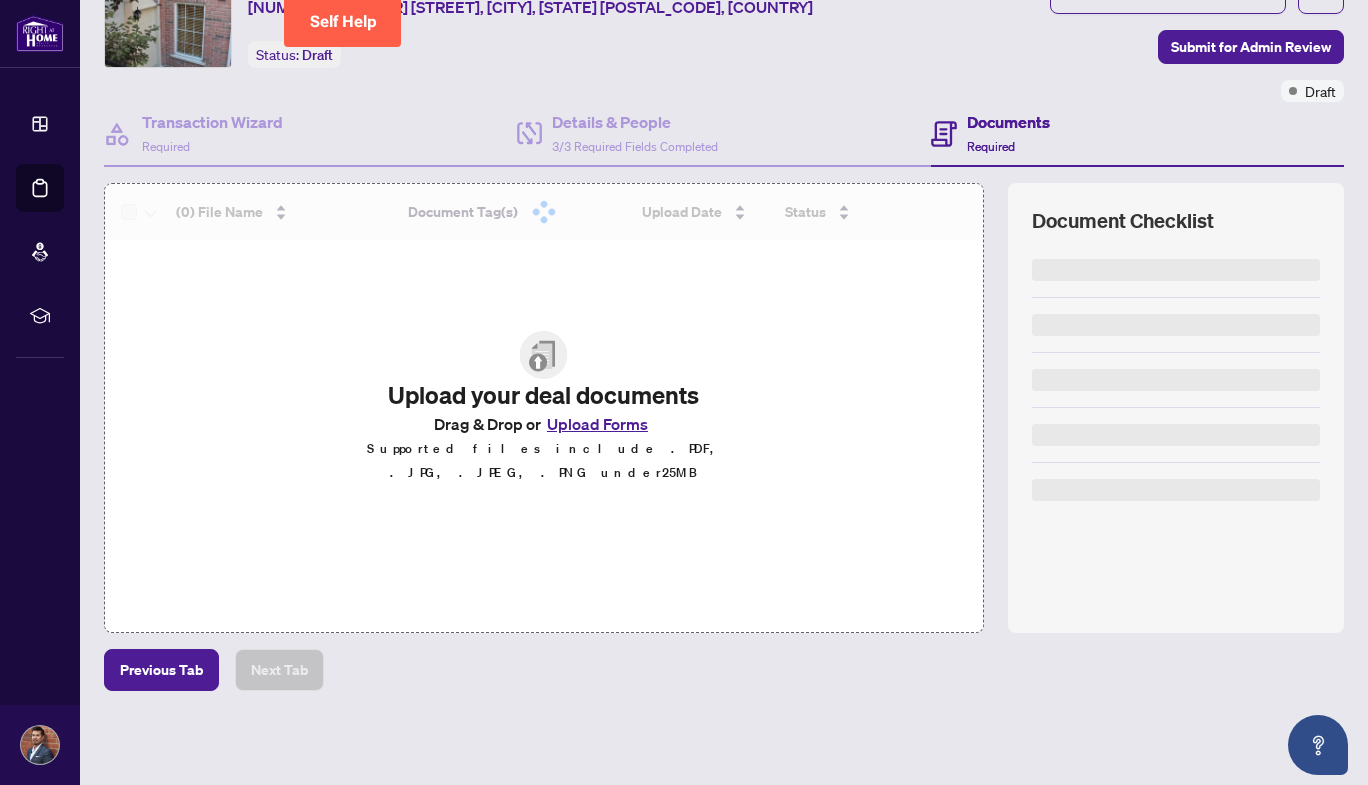 scroll, scrollTop: 0, scrollLeft: 0, axis: both 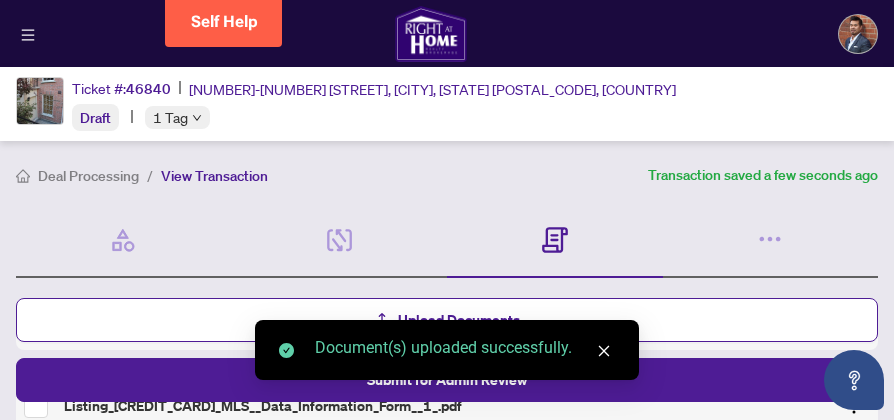 click at bounding box center [604, 351] 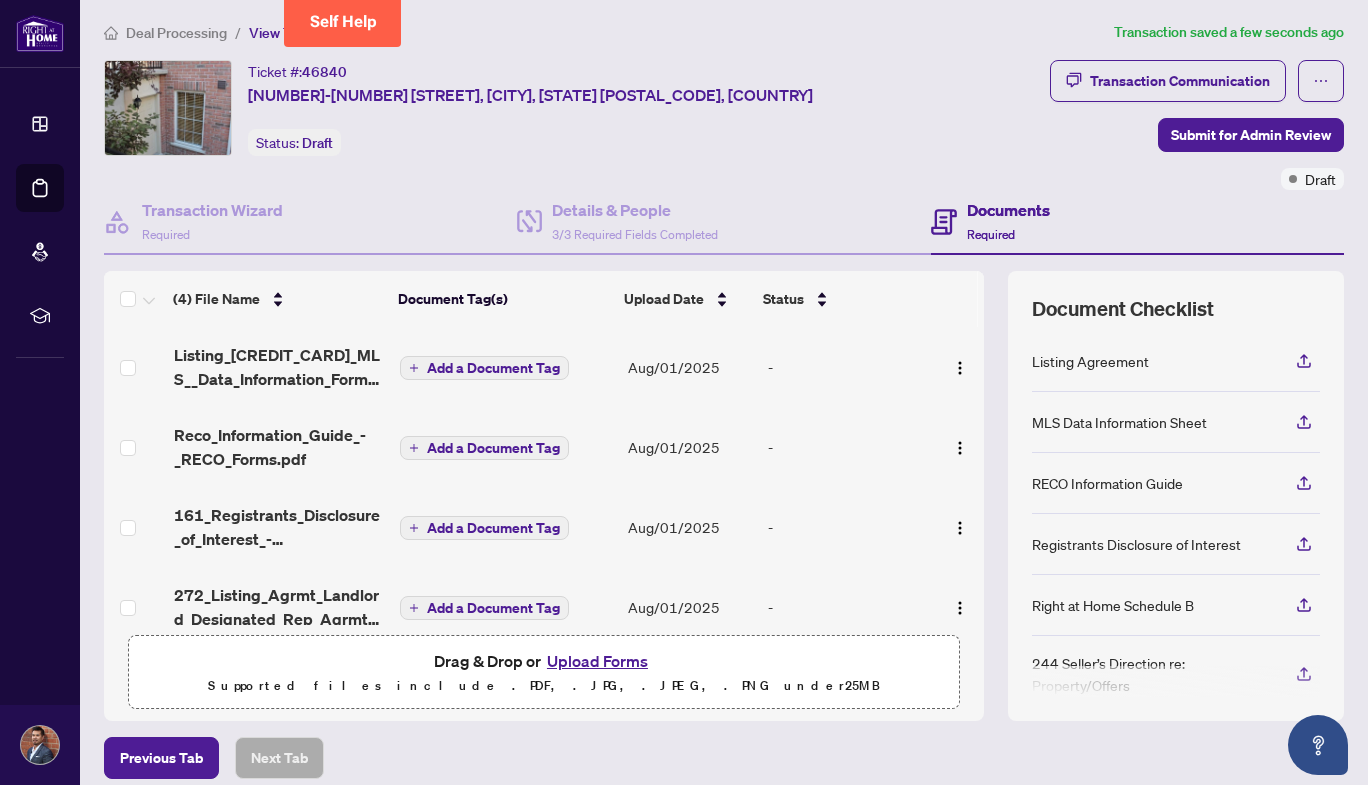 scroll, scrollTop: 2, scrollLeft: 0, axis: vertical 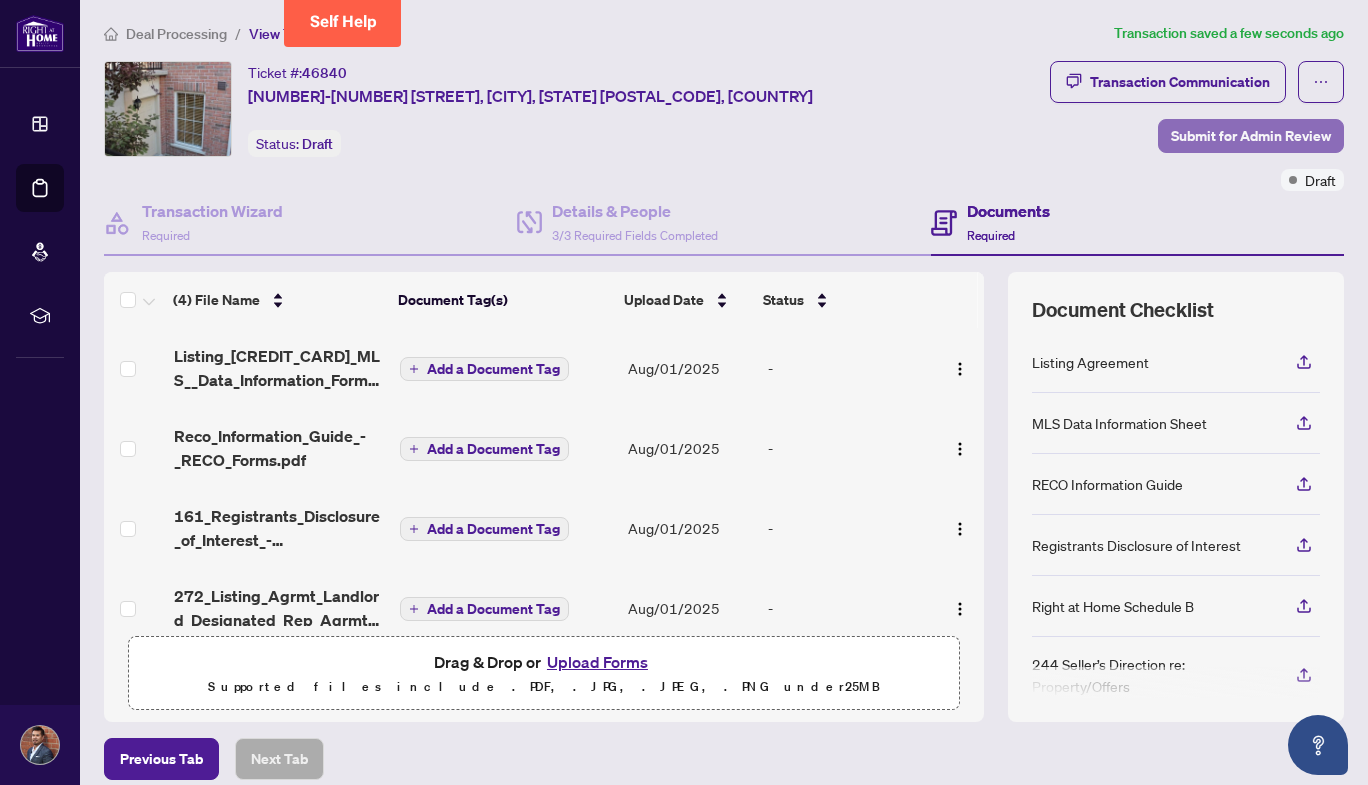 click on "Submit for Admin Review" at bounding box center [1251, 136] 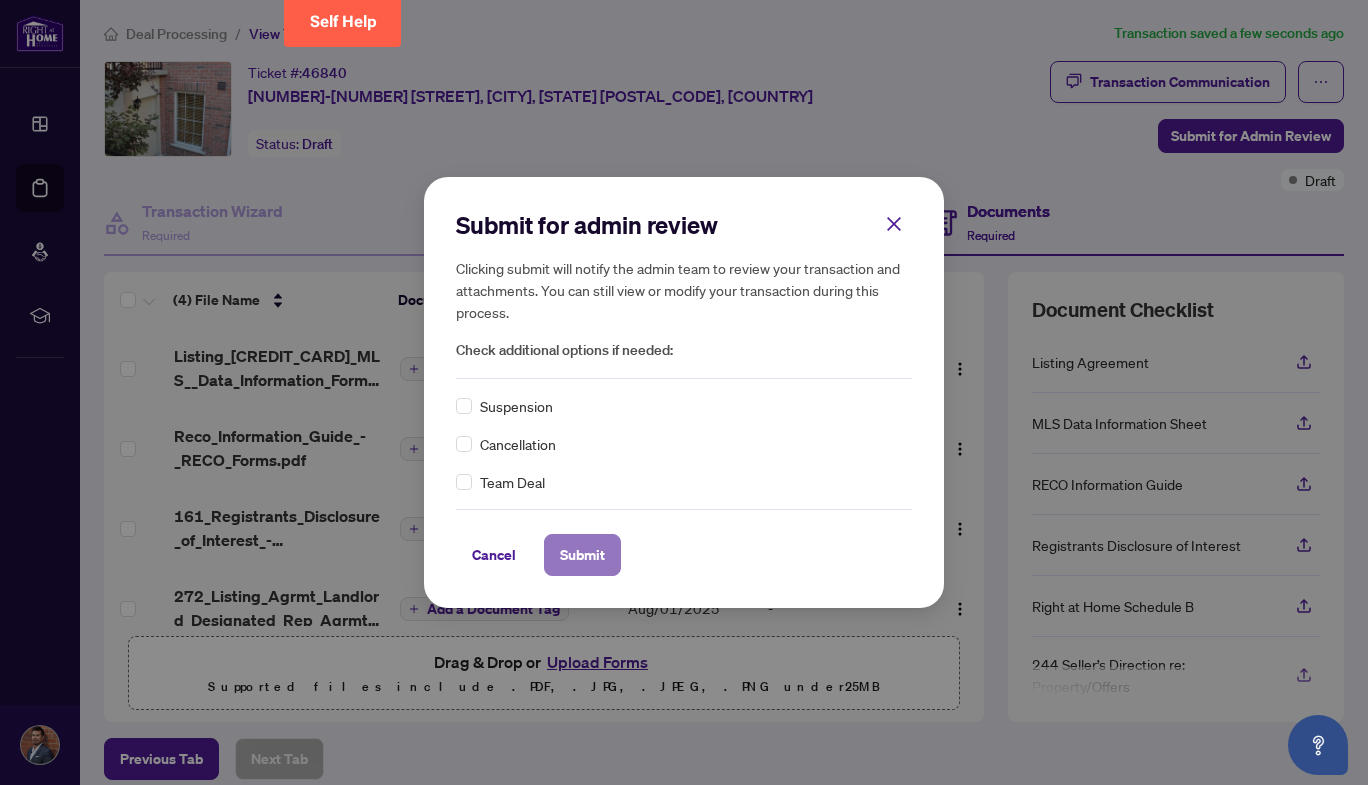 click on "Submit" at bounding box center (582, 555) 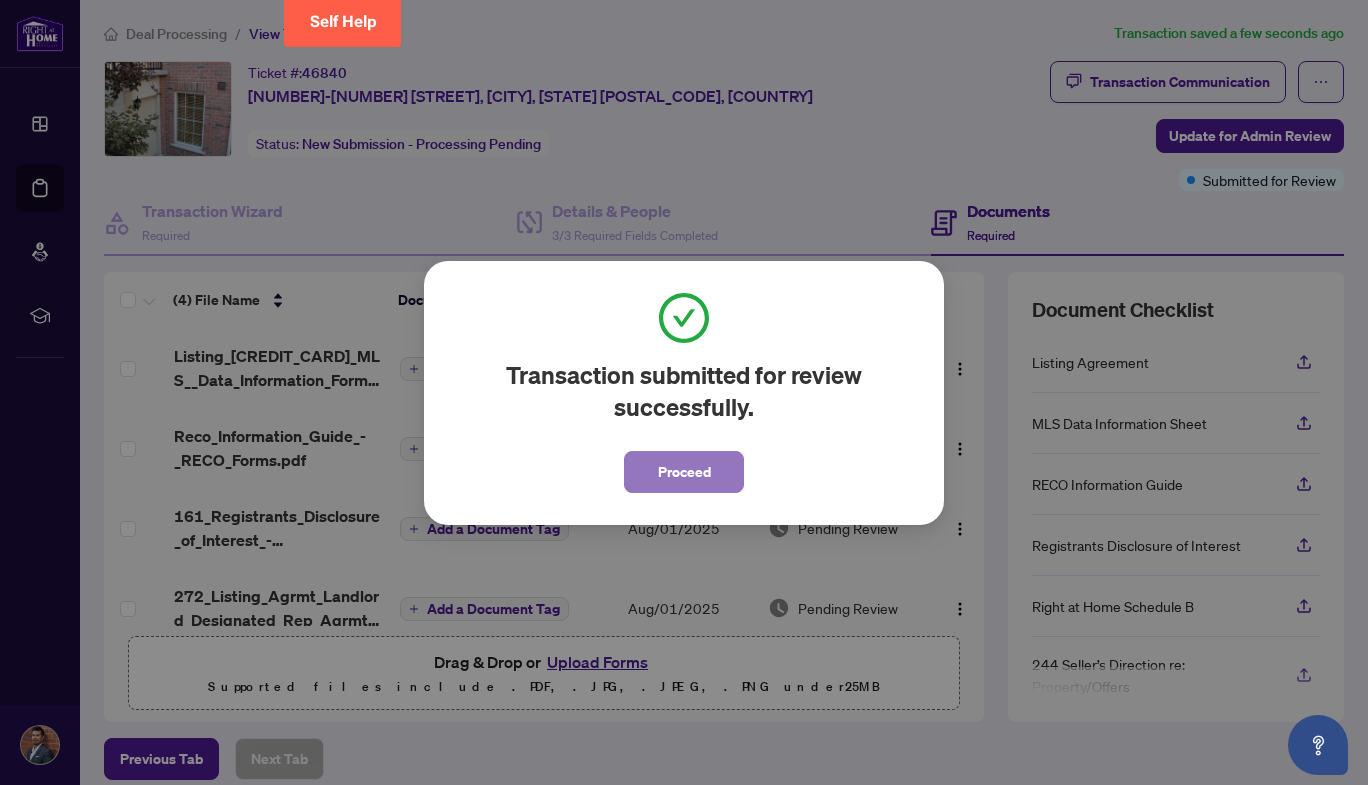 click on "Proceed" at bounding box center [684, 472] 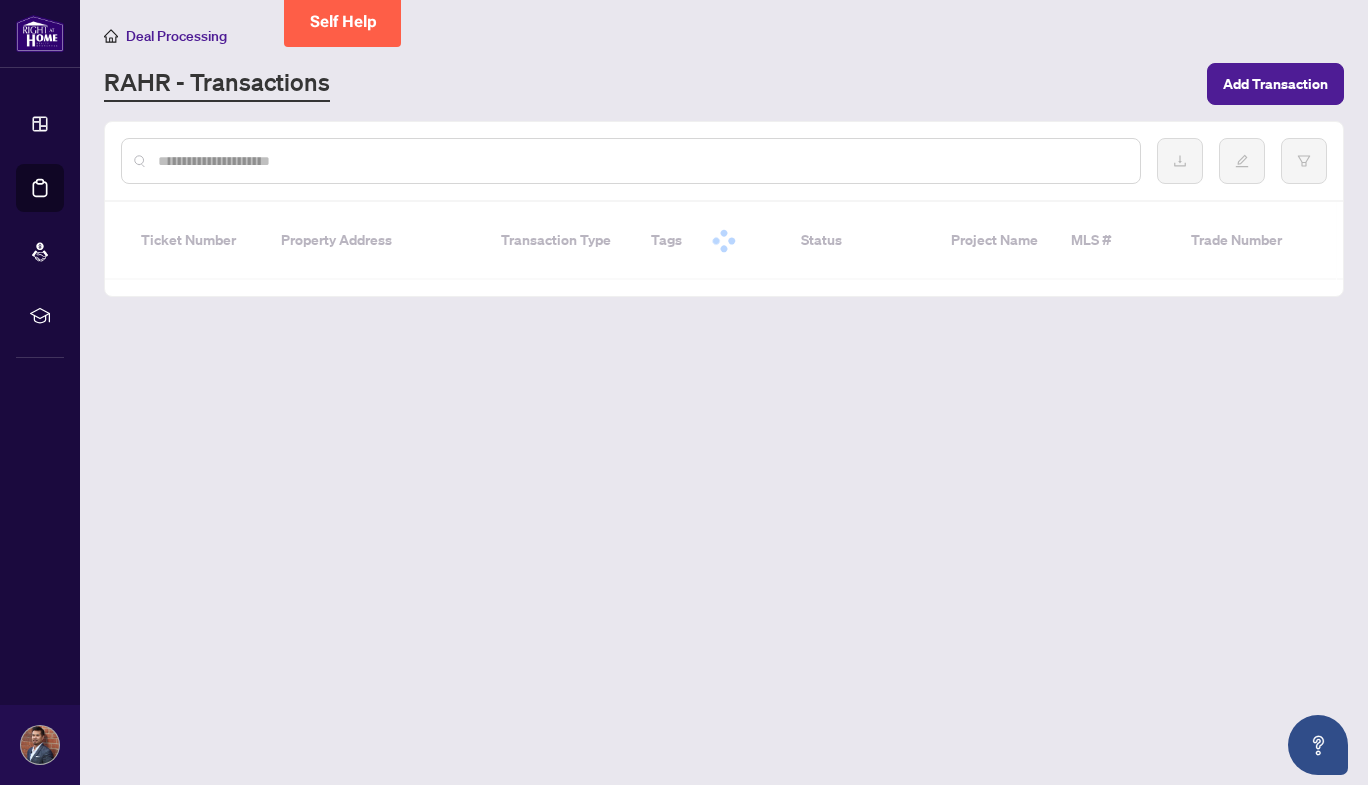 scroll, scrollTop: 0, scrollLeft: 0, axis: both 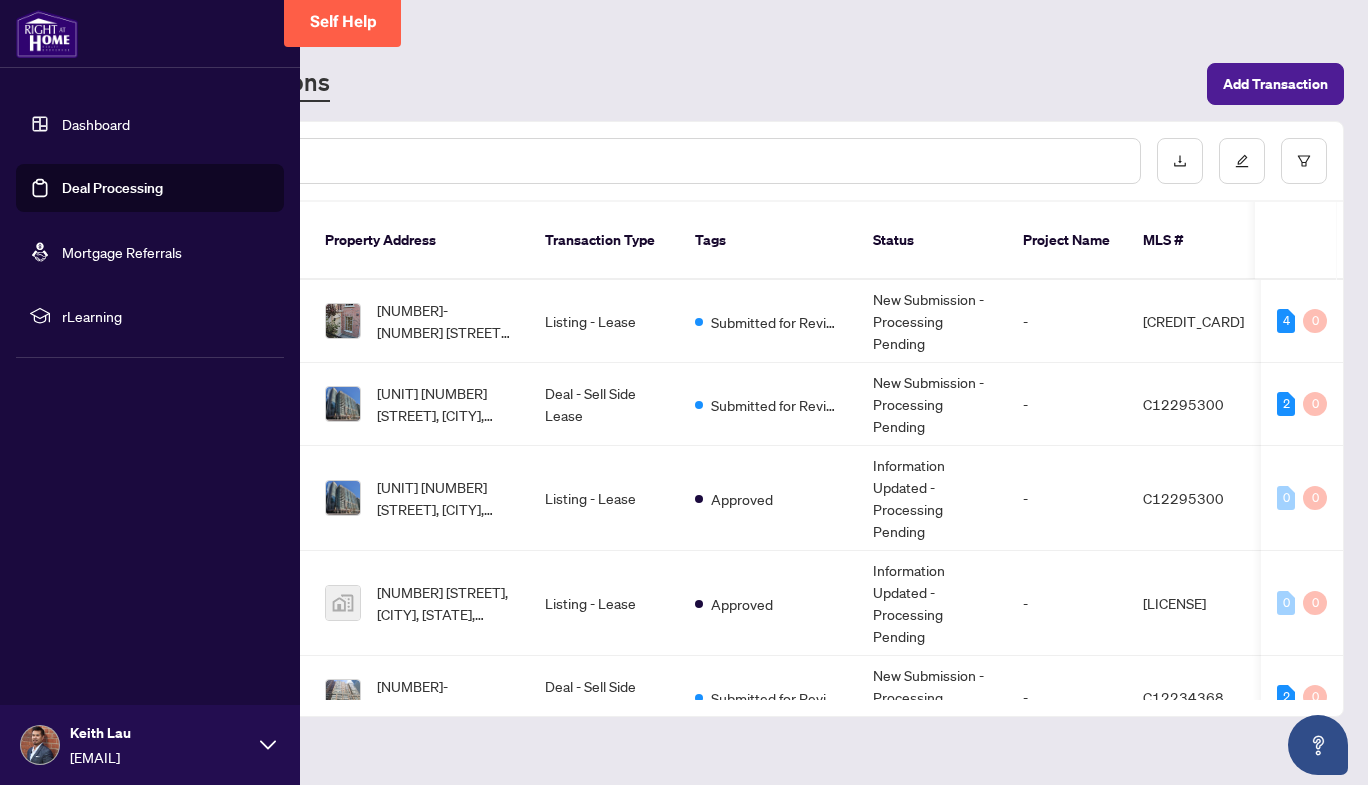 click on "Dashboard" at bounding box center (96, 124) 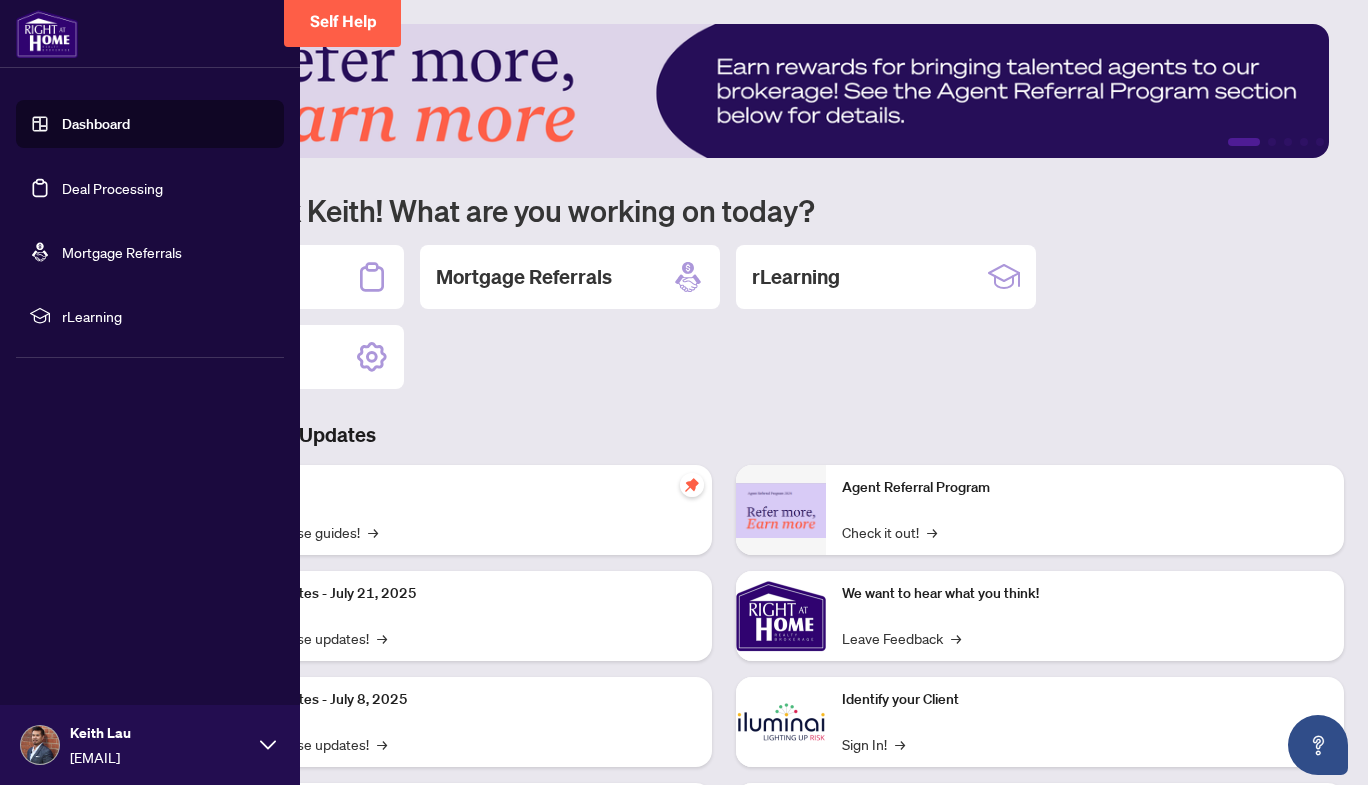 click on "Deal Processing" at bounding box center [112, 188] 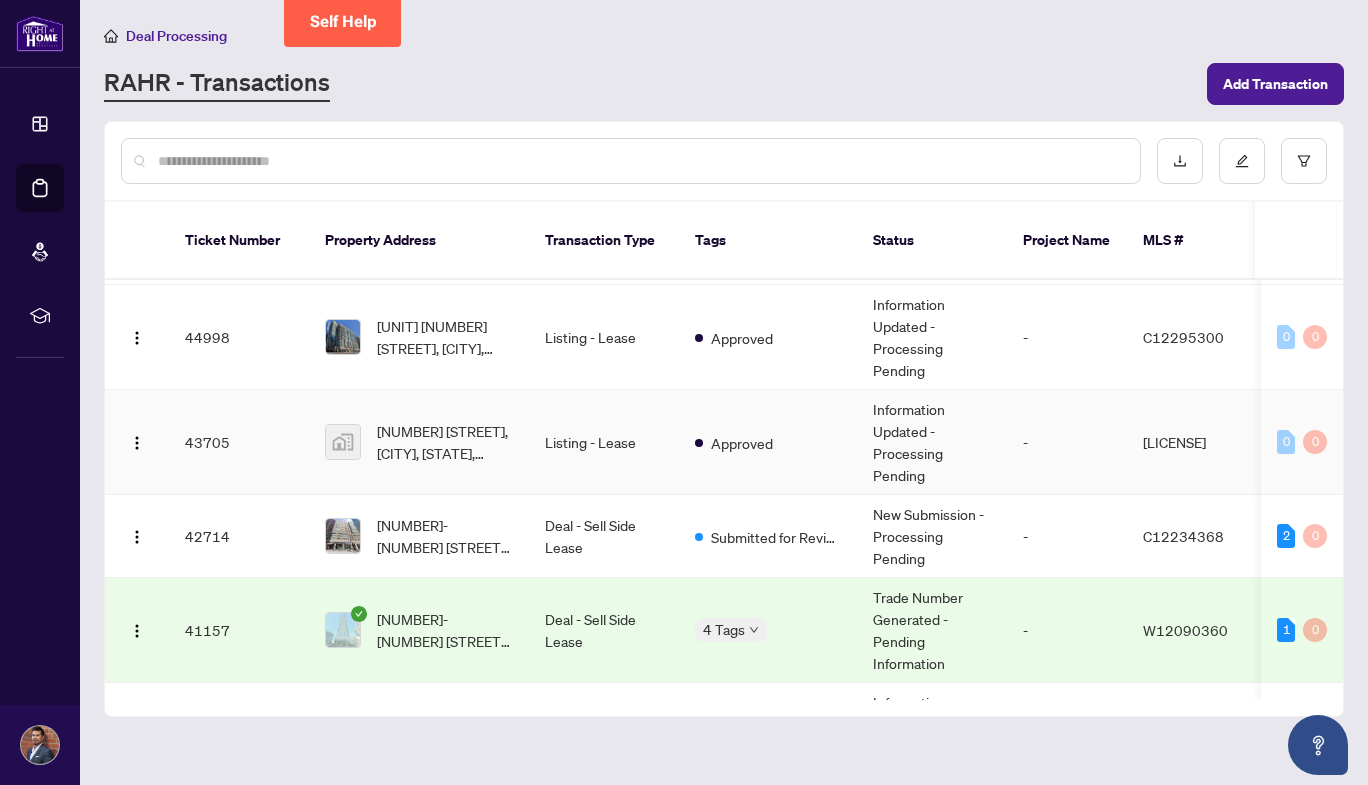 scroll, scrollTop: 162, scrollLeft: 0, axis: vertical 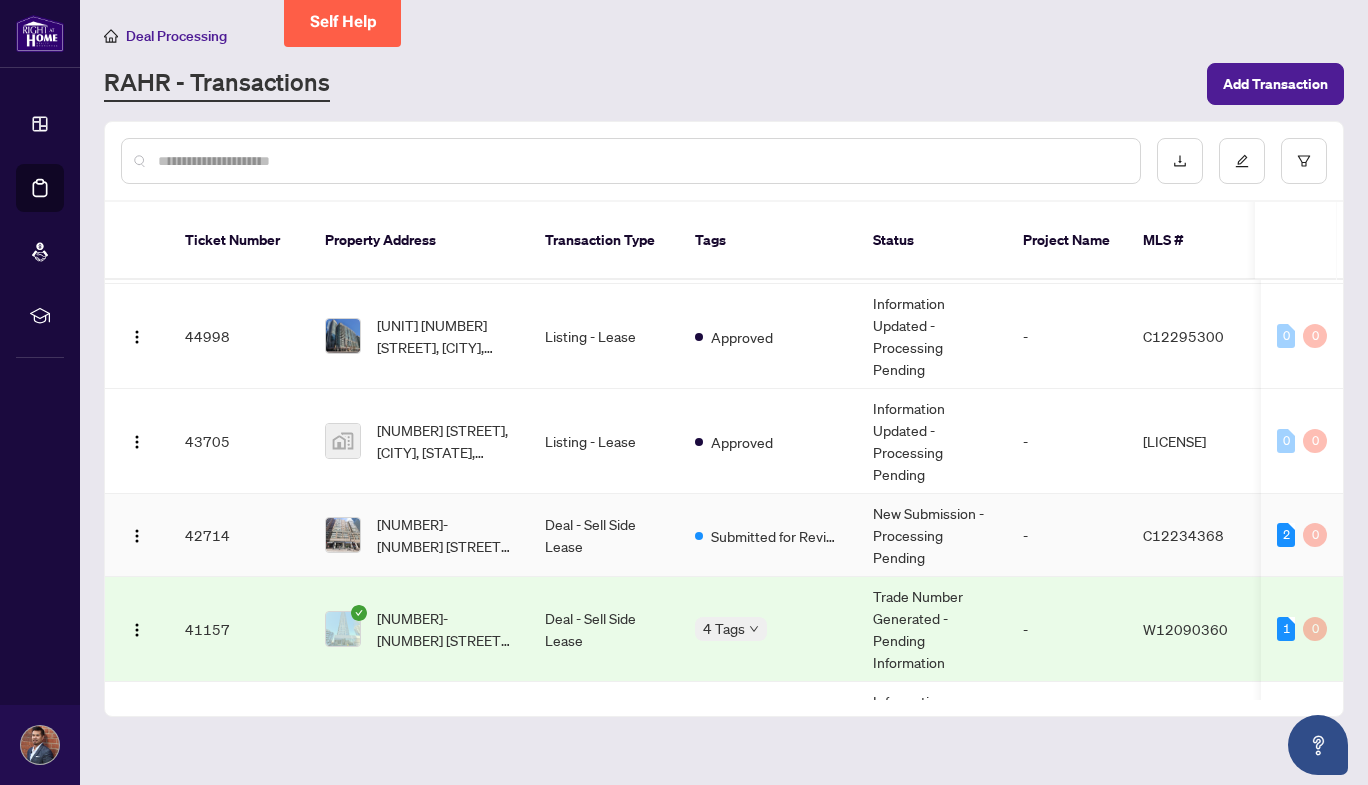 click on "Deal - Sell Side Lease" at bounding box center (604, 535) 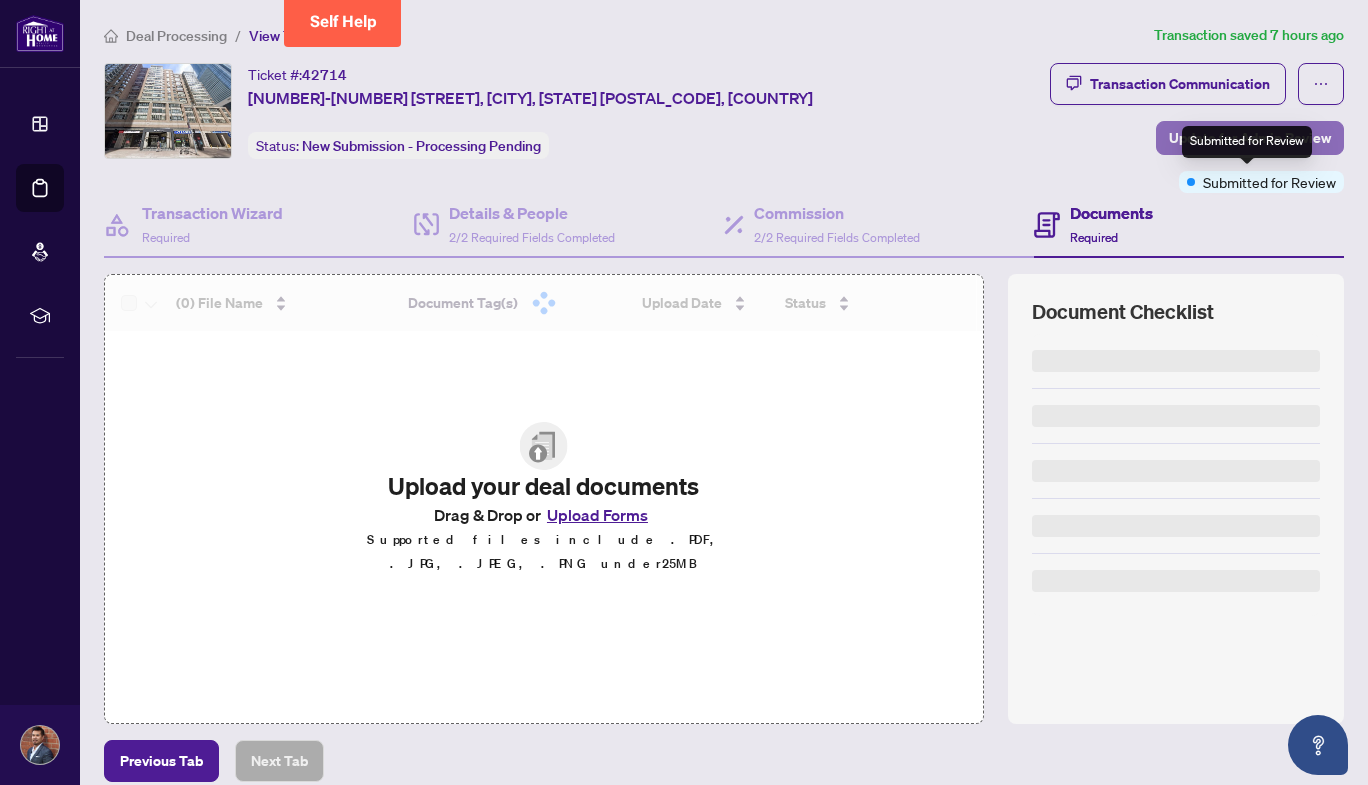 click on "Update for Admin Review" at bounding box center (1250, 138) 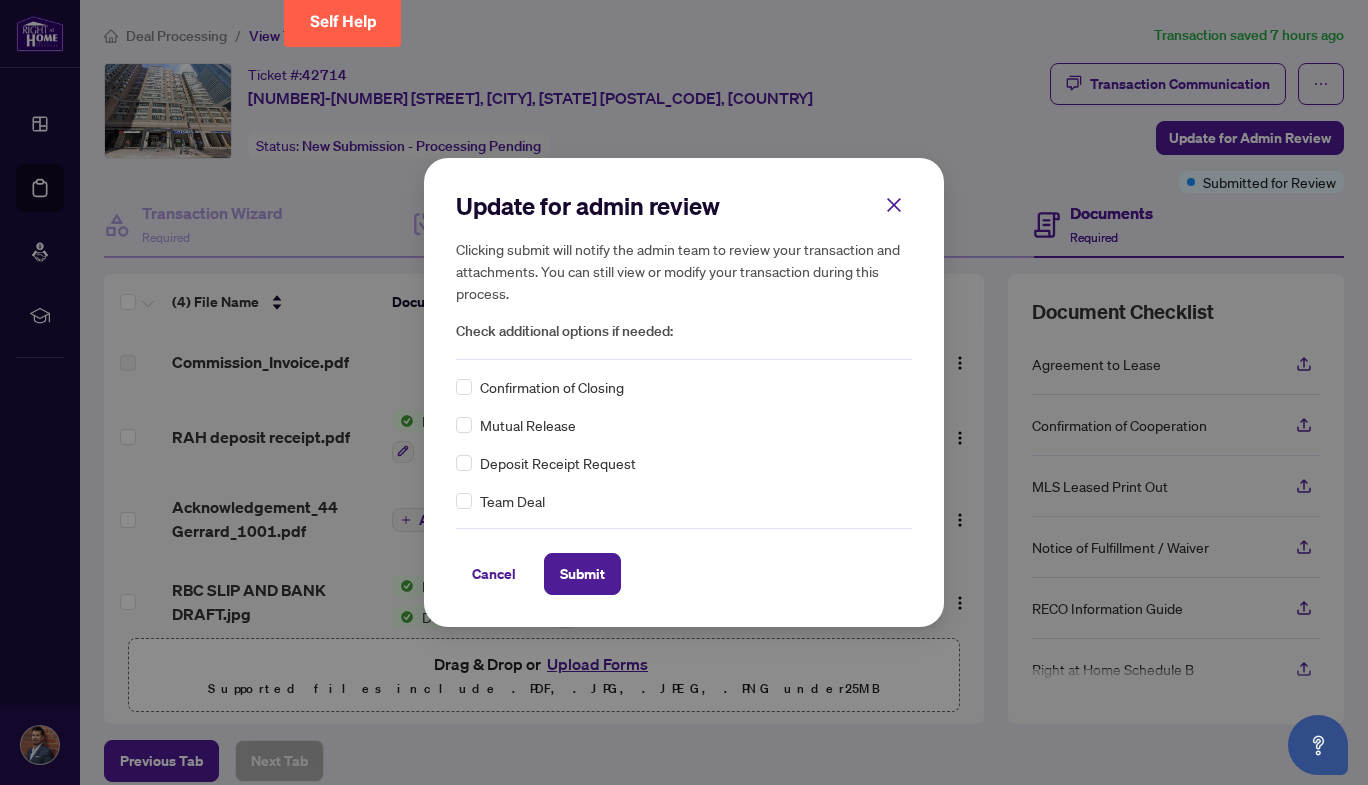 click on "Confirmation of Closing" at bounding box center [684, 387] 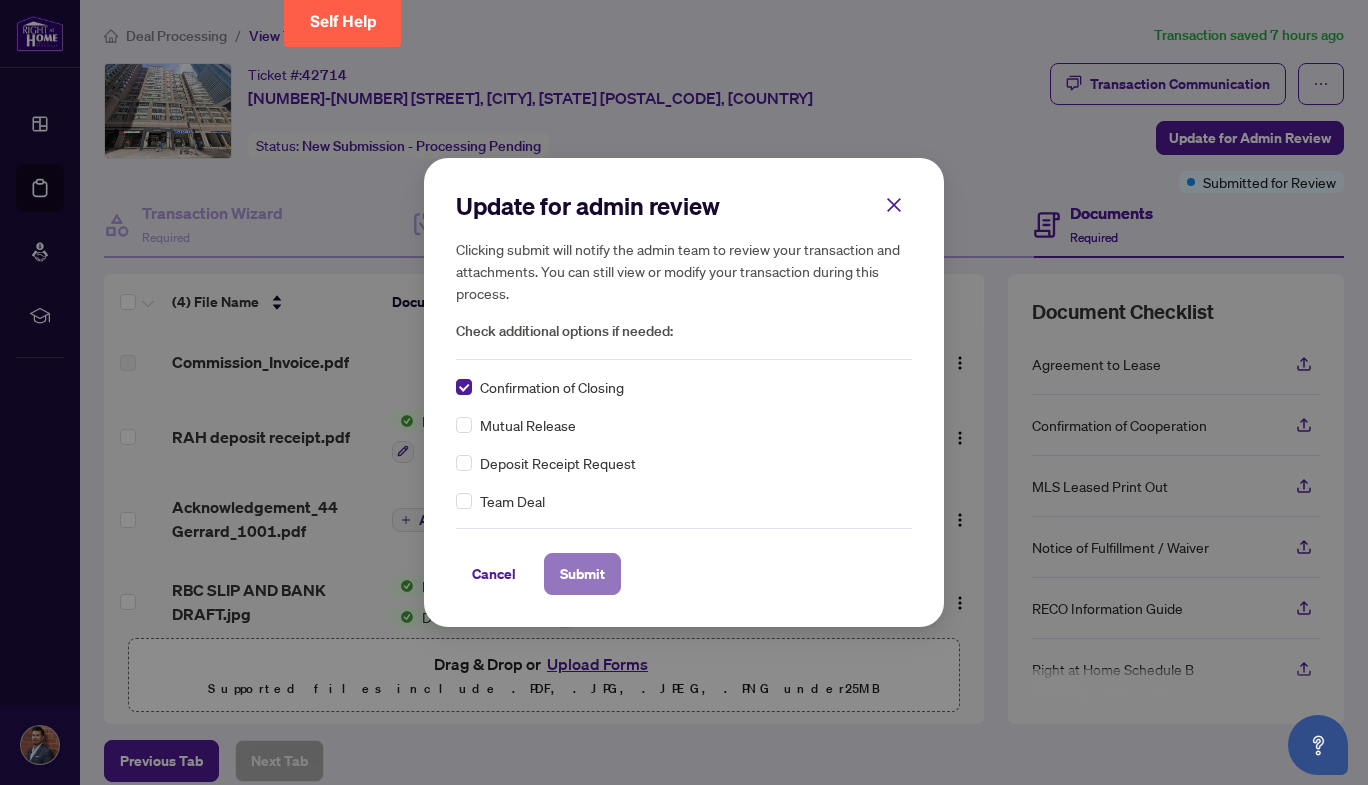 click on "Submit" at bounding box center (582, 574) 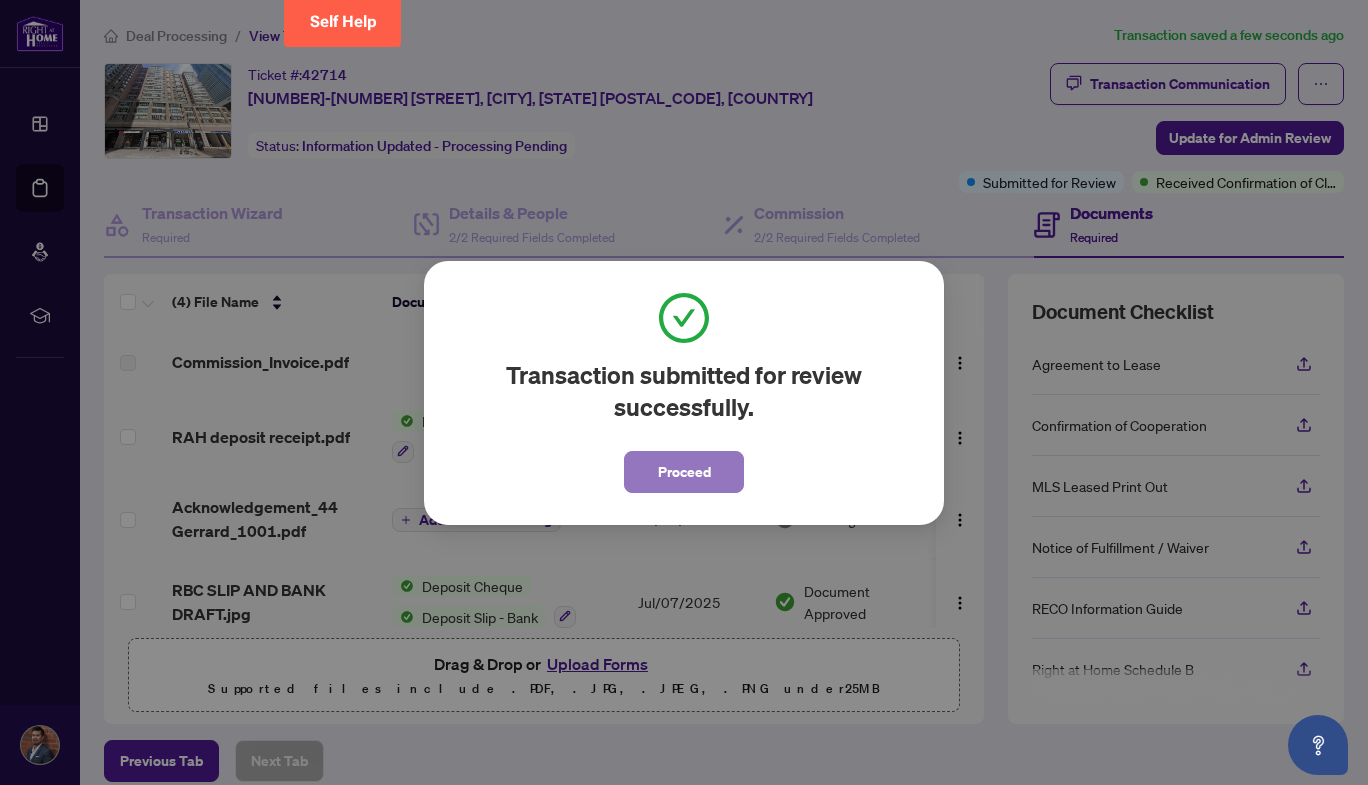 click on "Proceed" at bounding box center (684, 472) 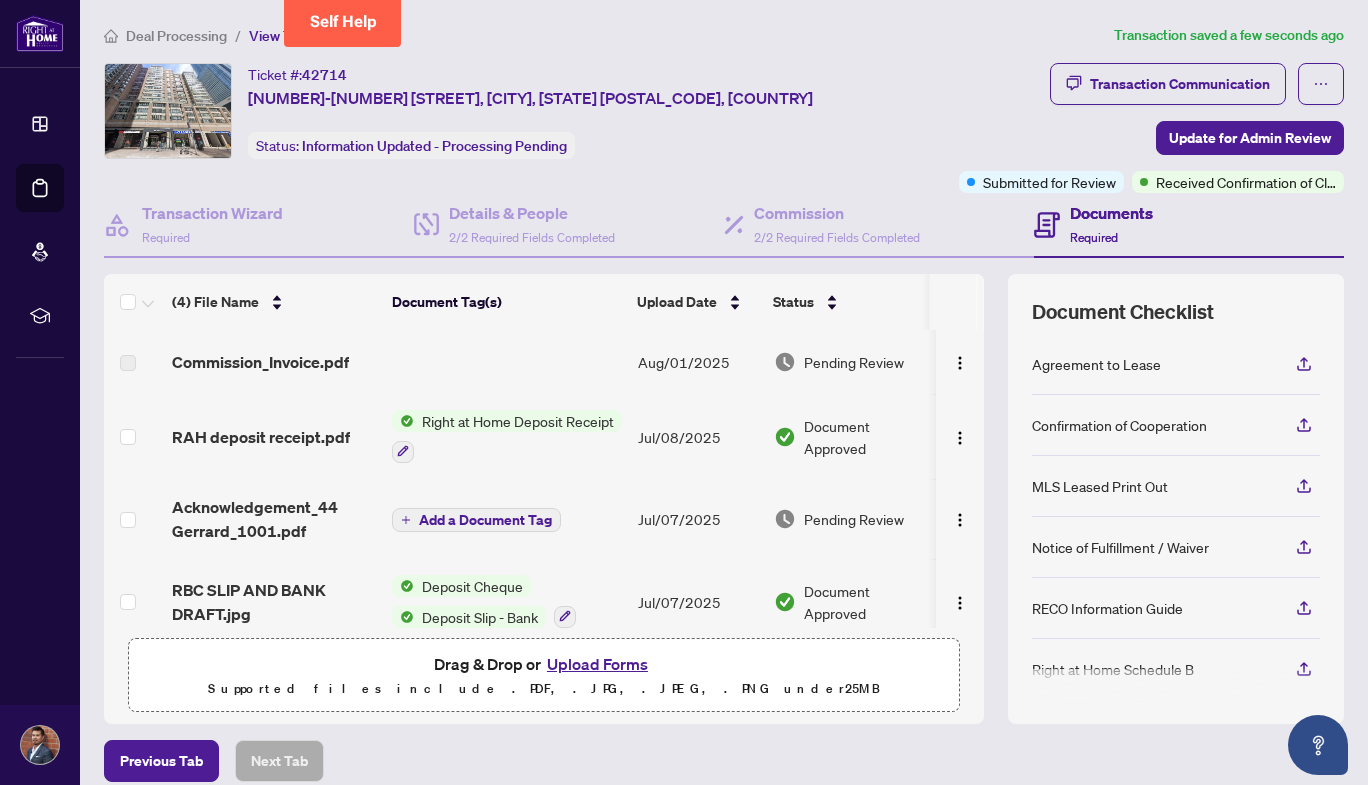 scroll, scrollTop: 21, scrollLeft: 0, axis: vertical 